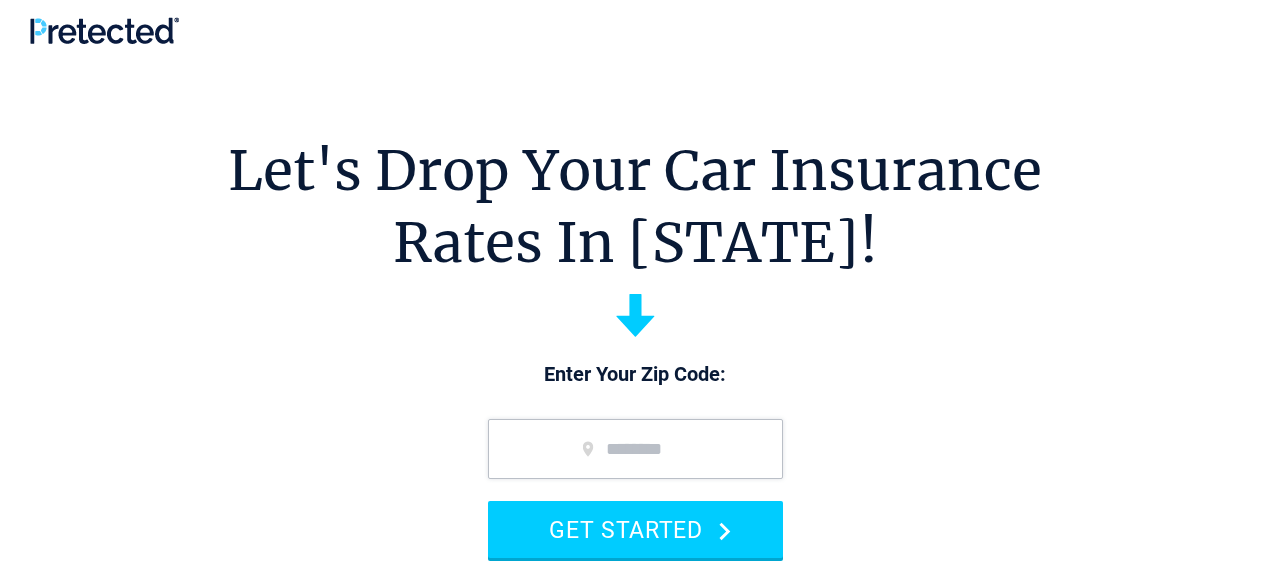 scroll, scrollTop: 0, scrollLeft: 0, axis: both 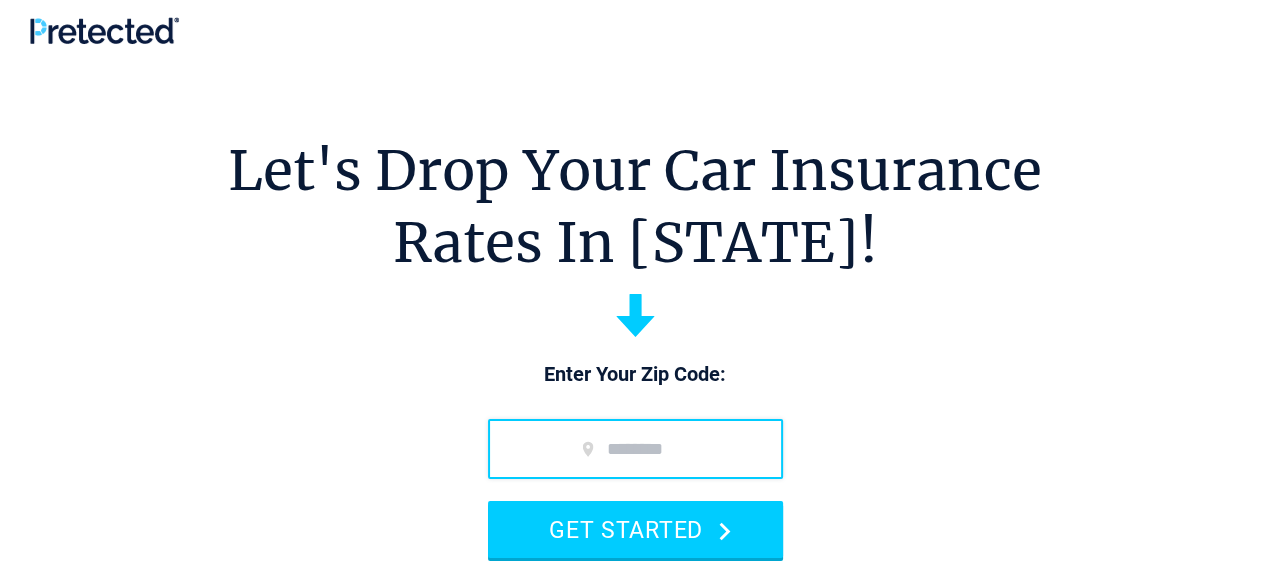 click at bounding box center (635, 449) 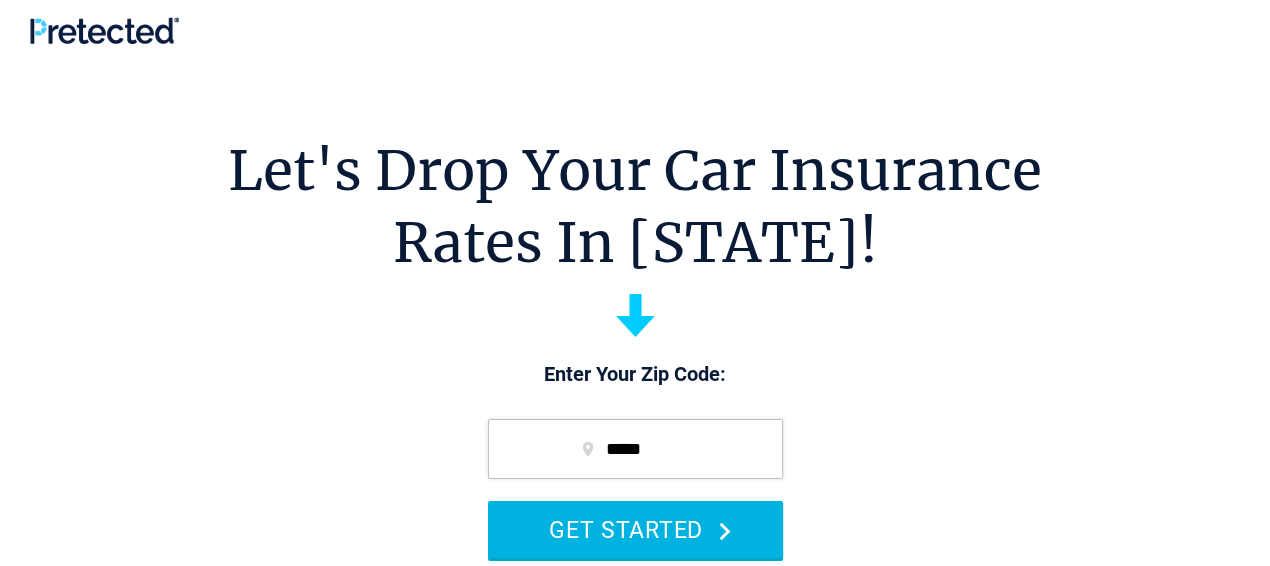 click on "GET STARTED" at bounding box center [635, 529] 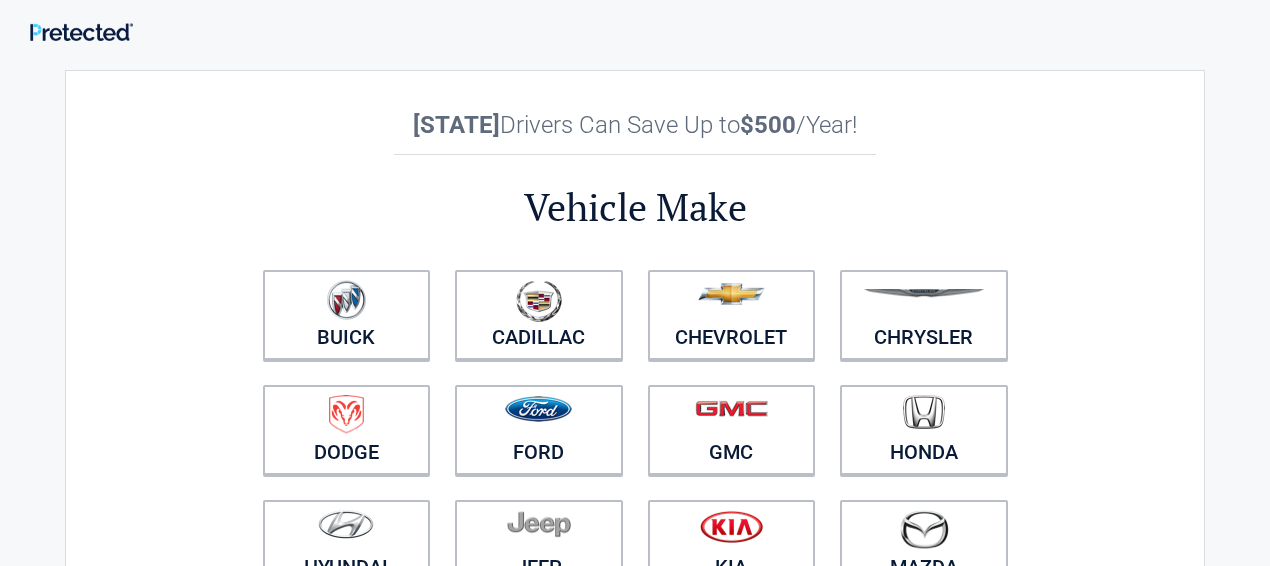 scroll, scrollTop: 0, scrollLeft: 0, axis: both 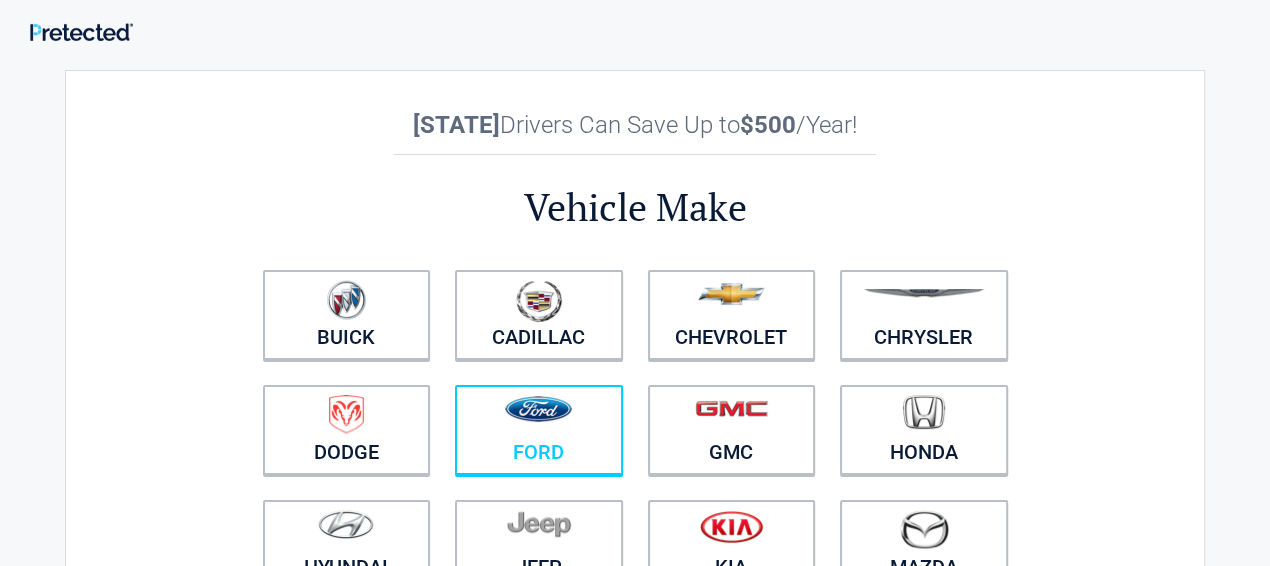 click at bounding box center [538, 409] 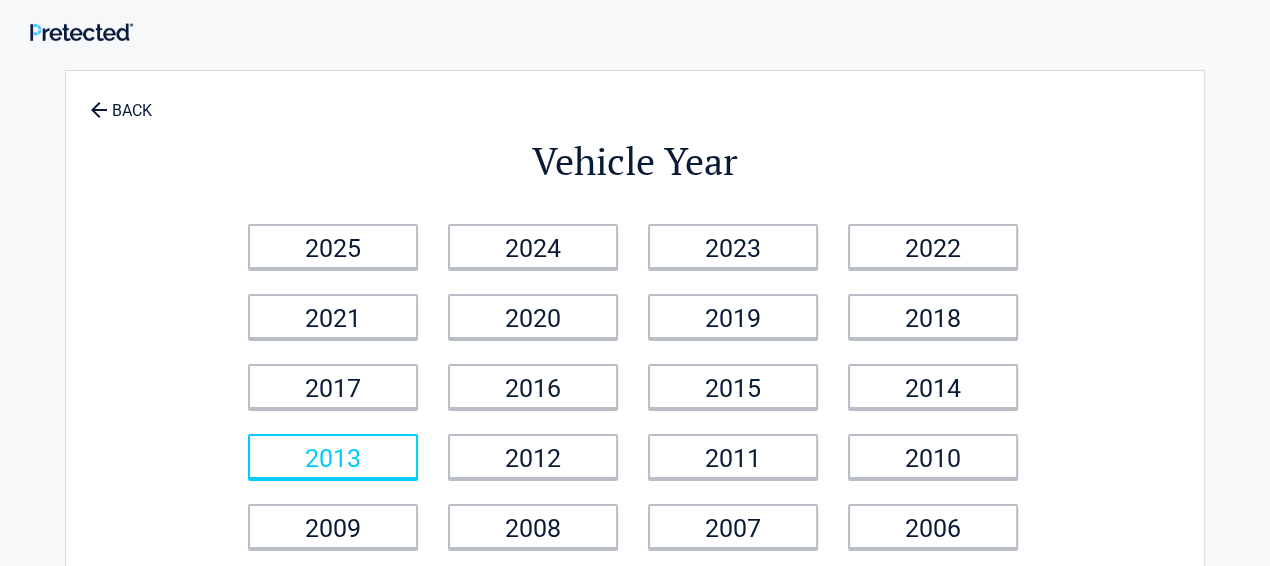click on "2013" at bounding box center (333, 456) 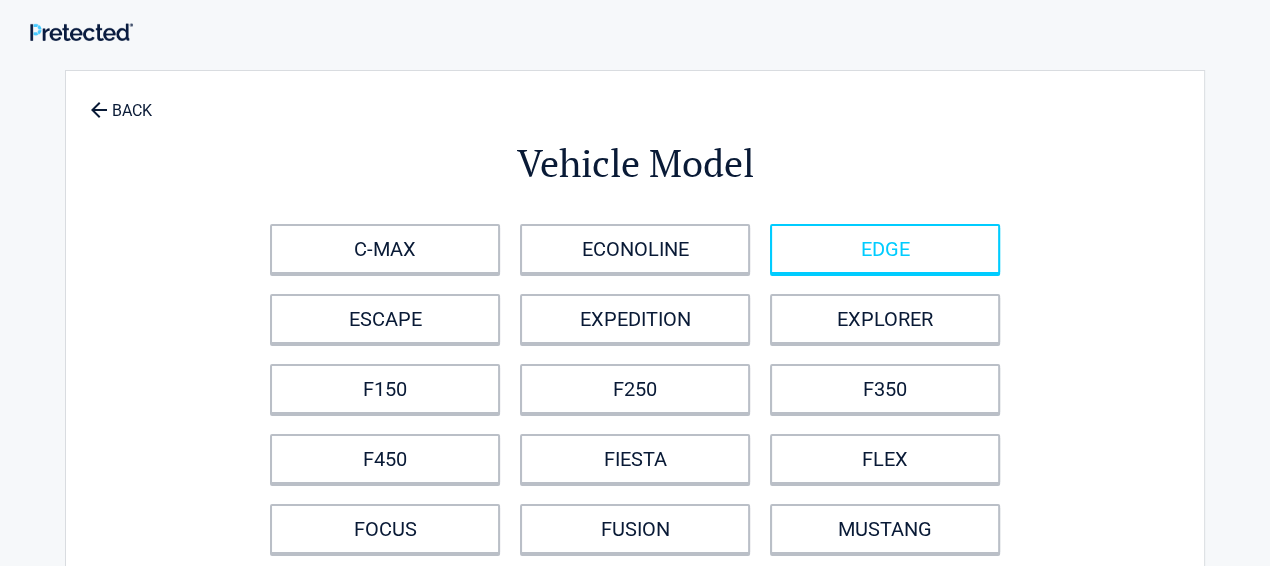 click on "EDGE" at bounding box center (885, 249) 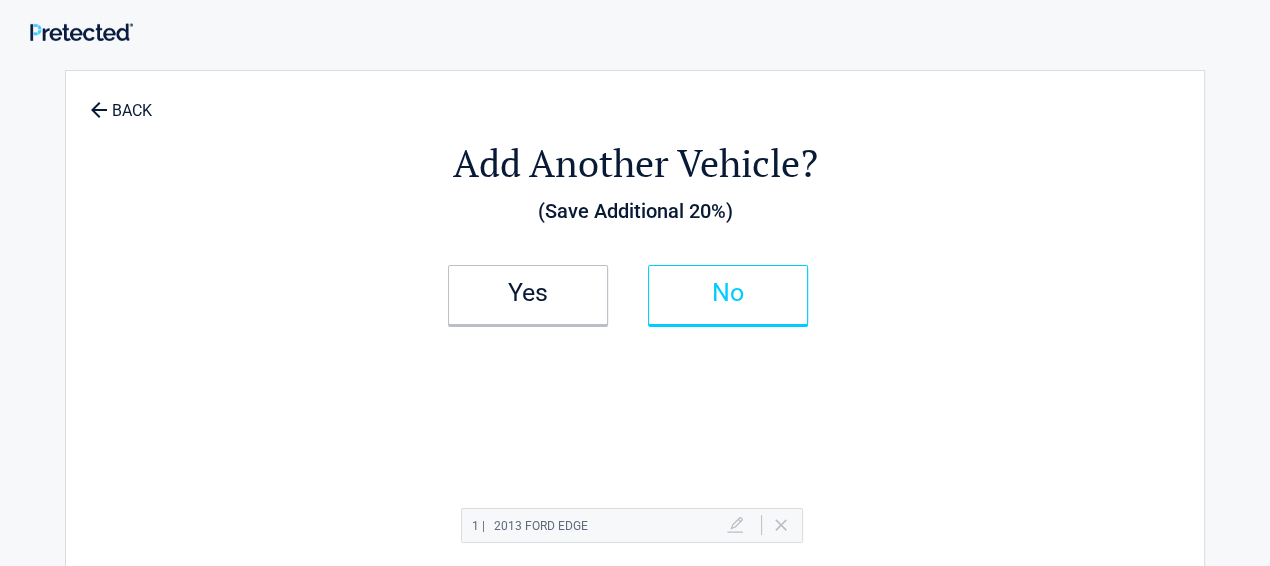 click on "No" at bounding box center [728, 293] 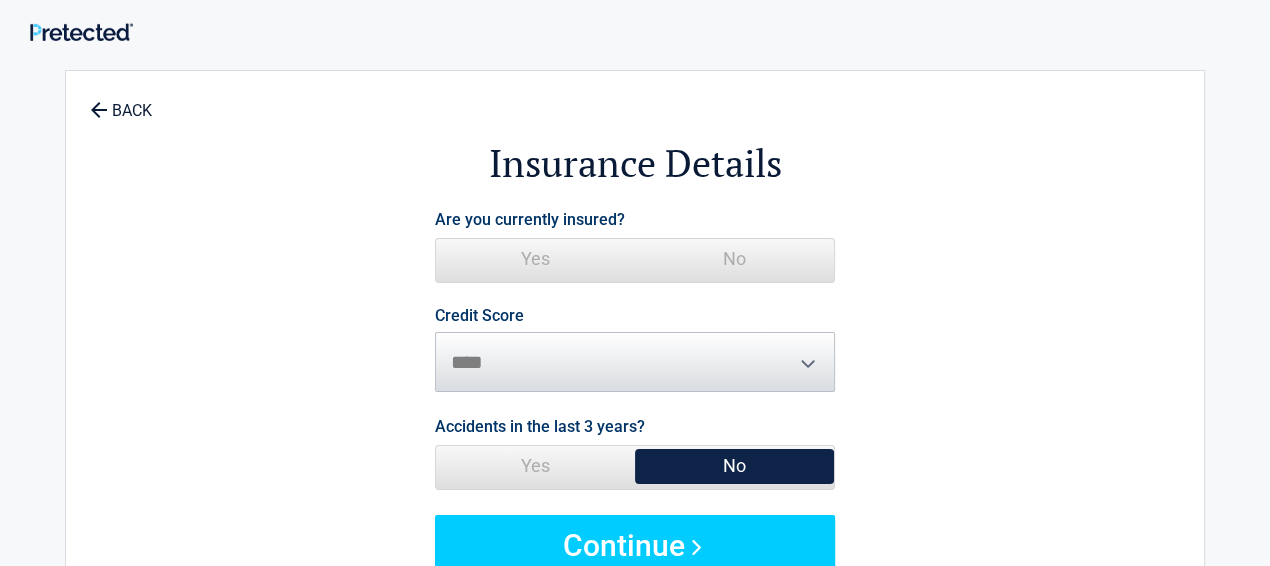 click on "No" at bounding box center [734, 259] 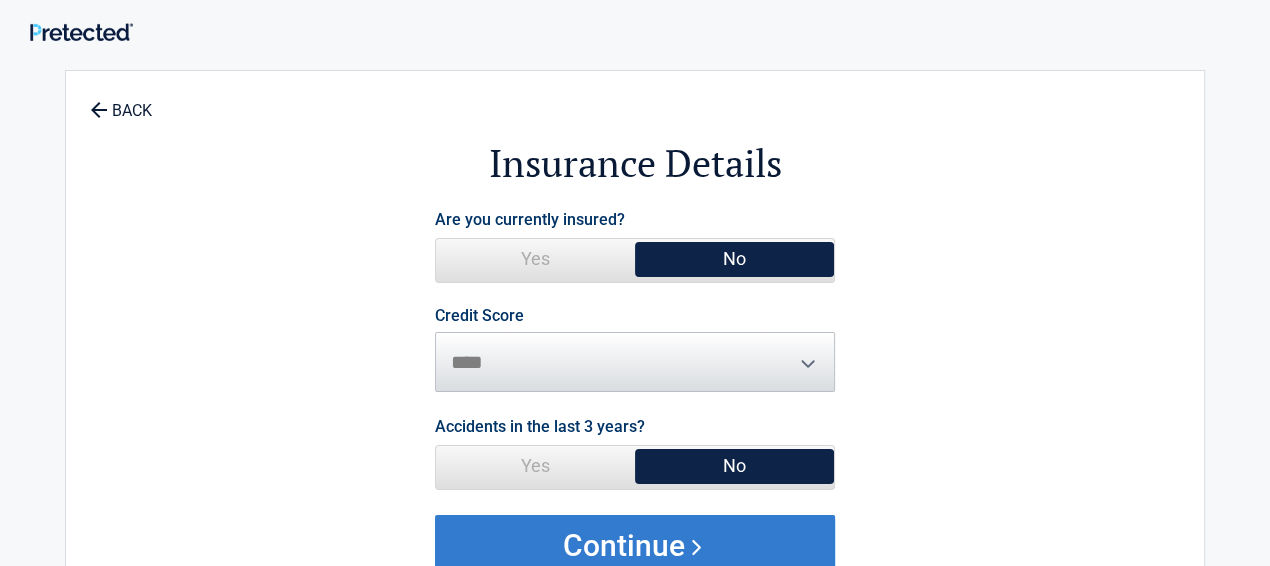 click on "Continue" at bounding box center [635, 545] 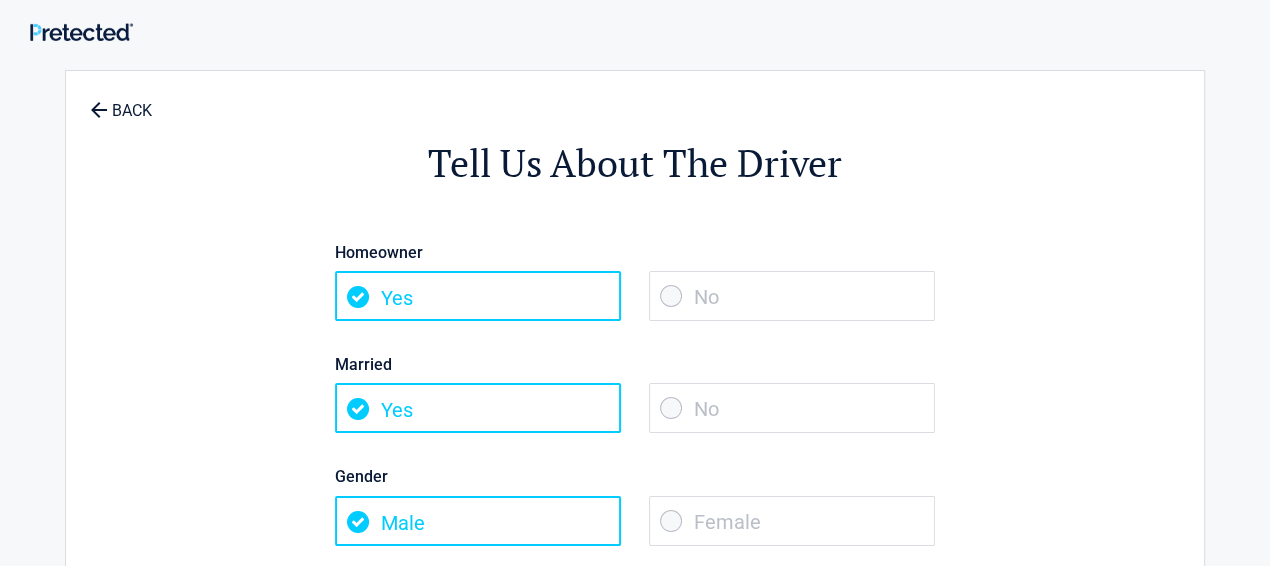 click on "No" at bounding box center (792, 296) 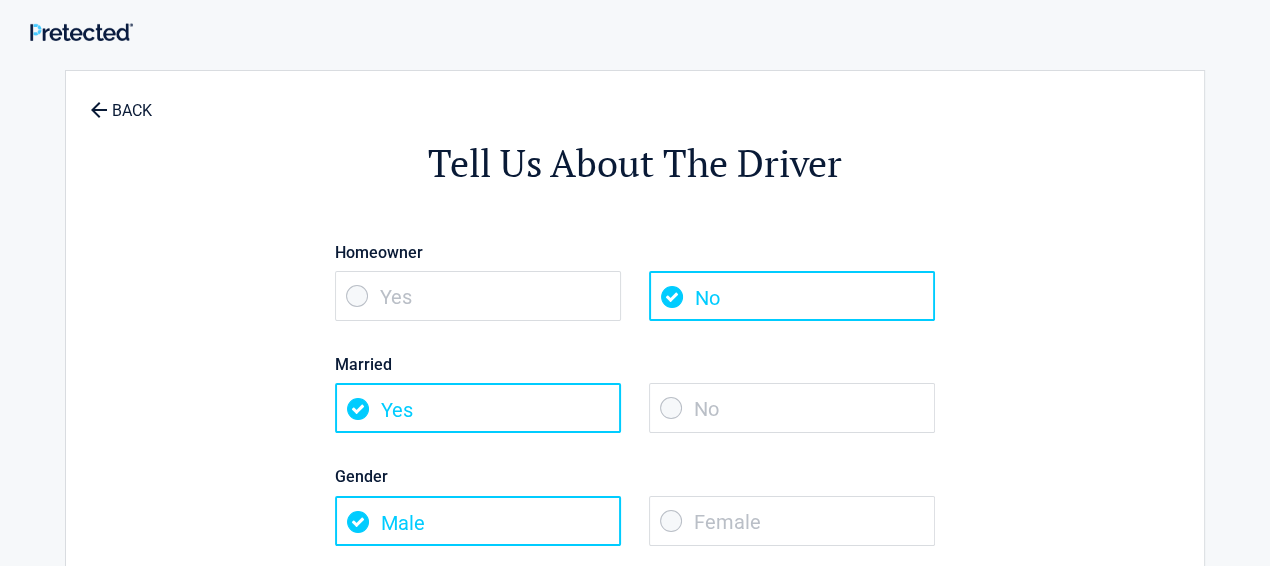 click on "No" at bounding box center (792, 408) 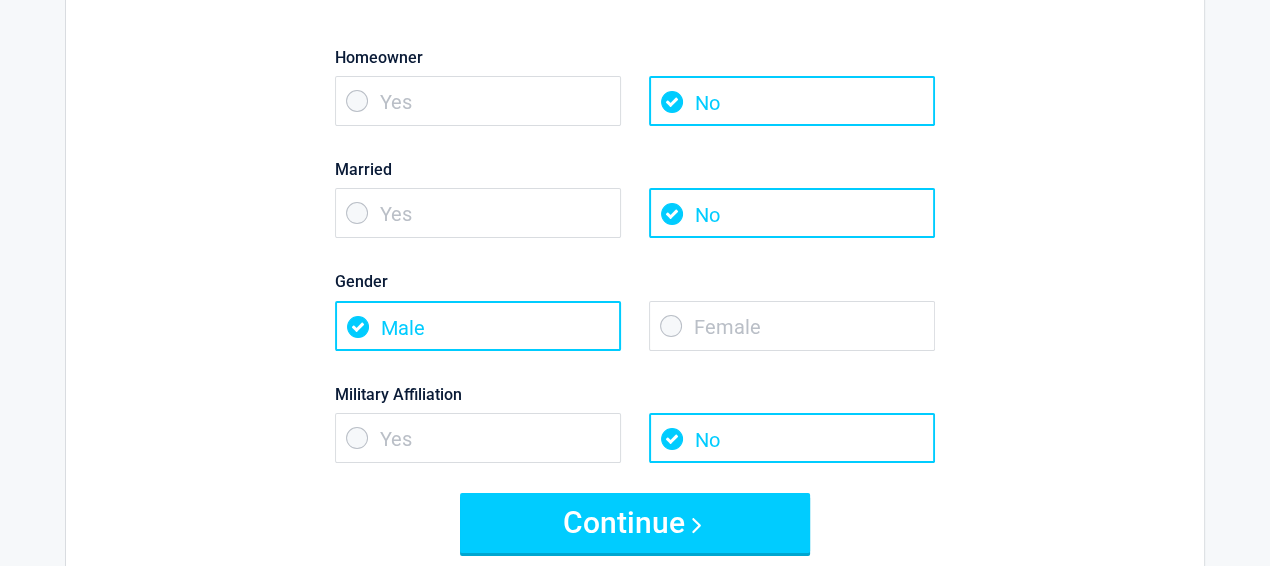 scroll, scrollTop: 200, scrollLeft: 0, axis: vertical 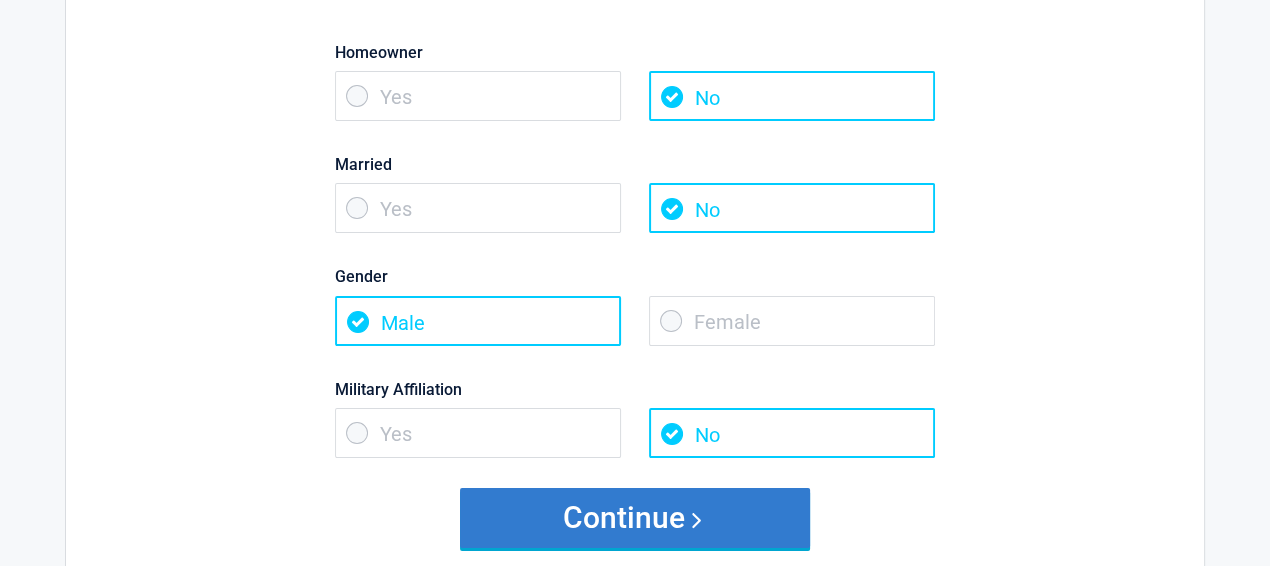 click on "Continue" at bounding box center [635, 518] 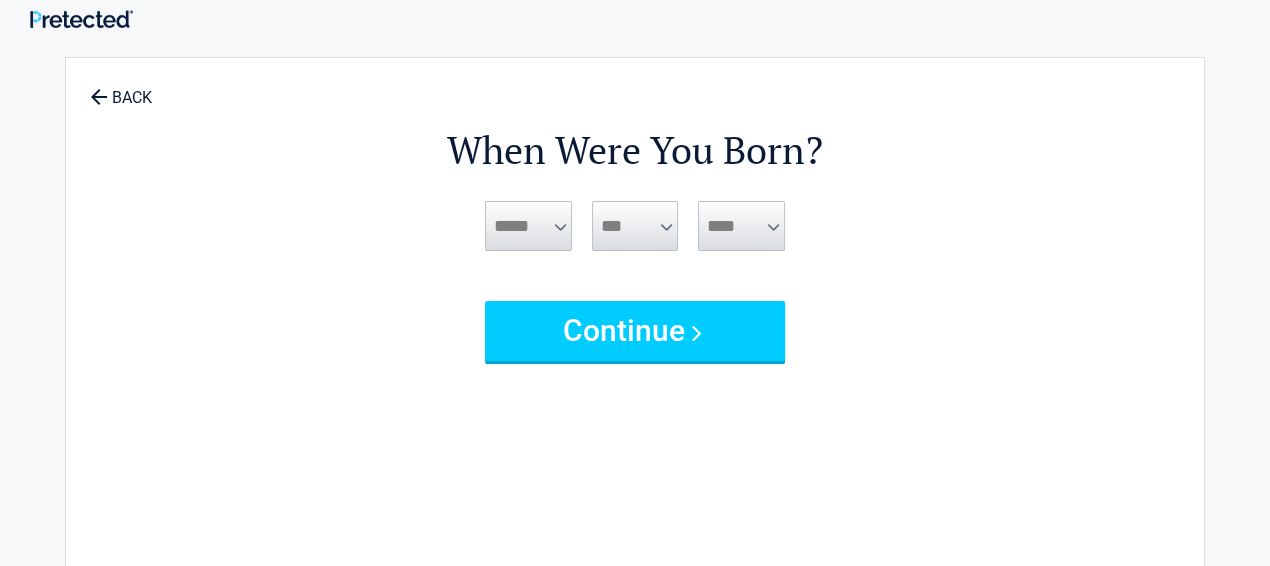 scroll, scrollTop: 0, scrollLeft: 0, axis: both 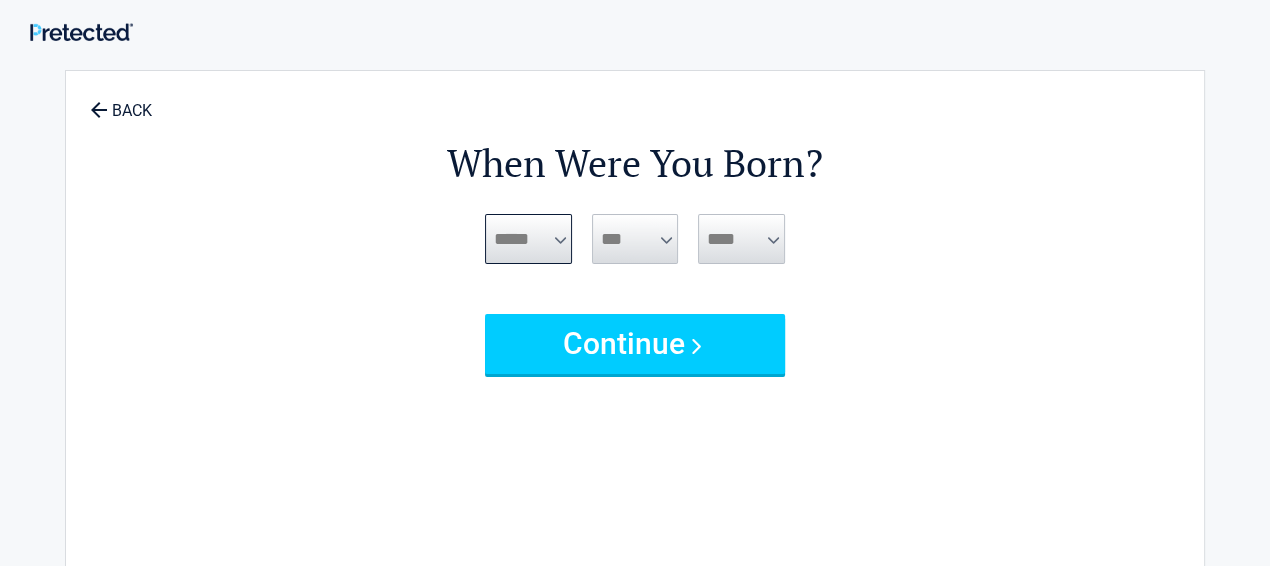 click on "*****
***
***
***
***
***
***
***
***
***
***
***
***" at bounding box center [528, 239] 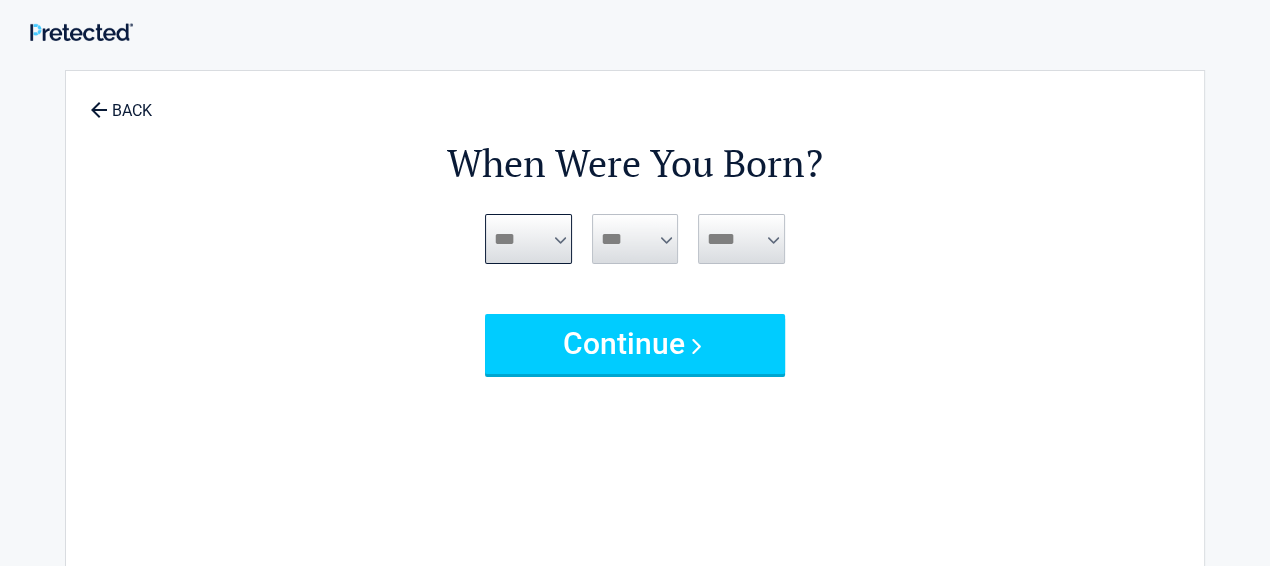 click on "*****
***
***
***
***
***
***
***
***
***
***
***
***" at bounding box center (528, 239) 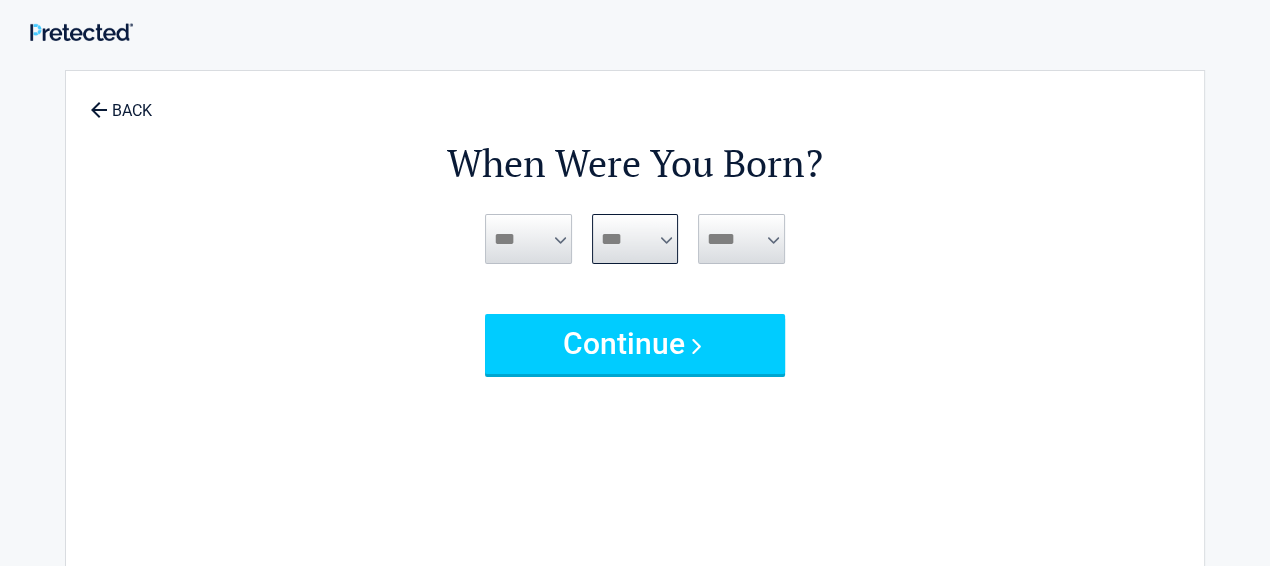 click on "*** * * * * * * * * * ** ** ** ** ** ** ** ** ** ** ** ** ** ** ** ** ** ** ** ** ** **" at bounding box center (635, 239) 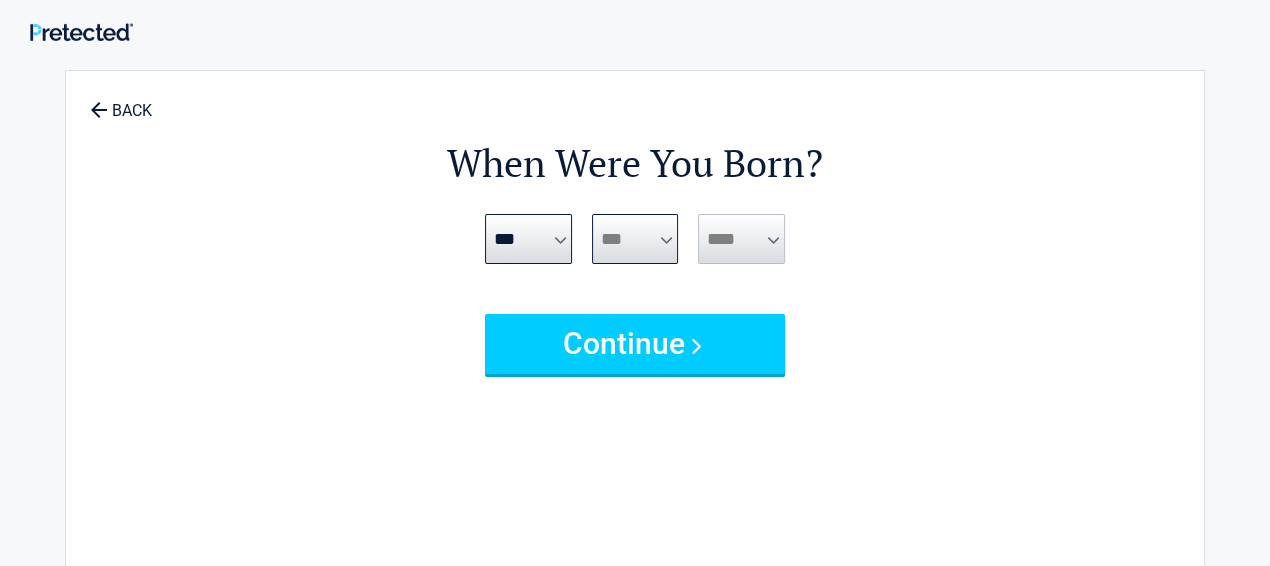 select on "**" 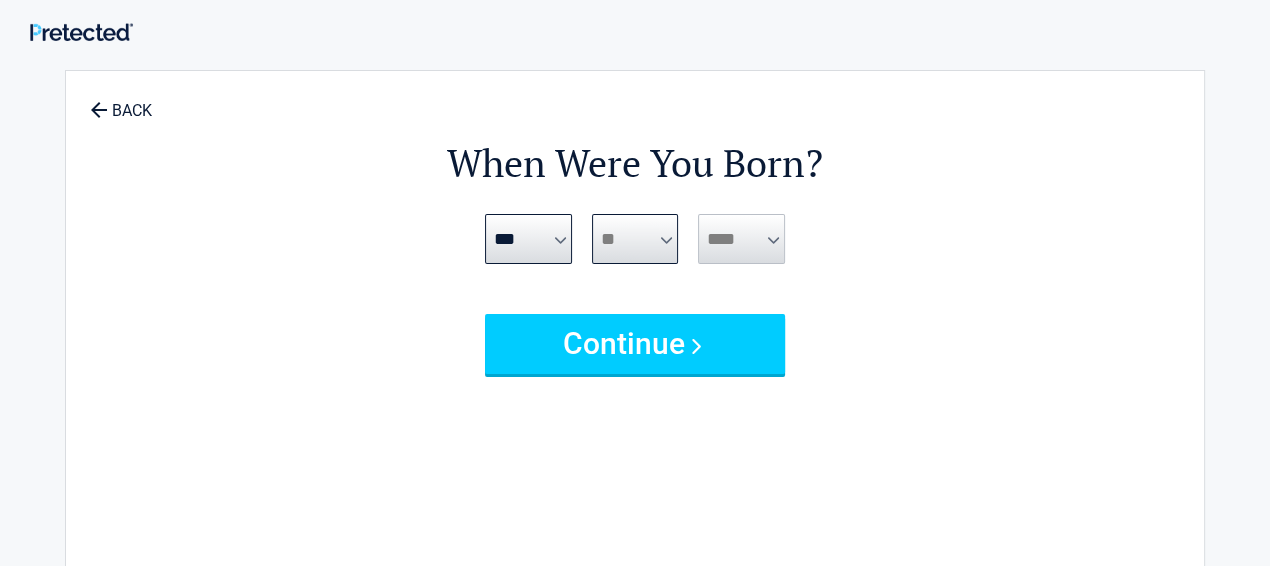 click on "*** * * * * * * * * * ** ** ** ** ** ** ** ** ** ** ** ** ** ** ** ** ** ** ** ** ** **" at bounding box center (635, 239) 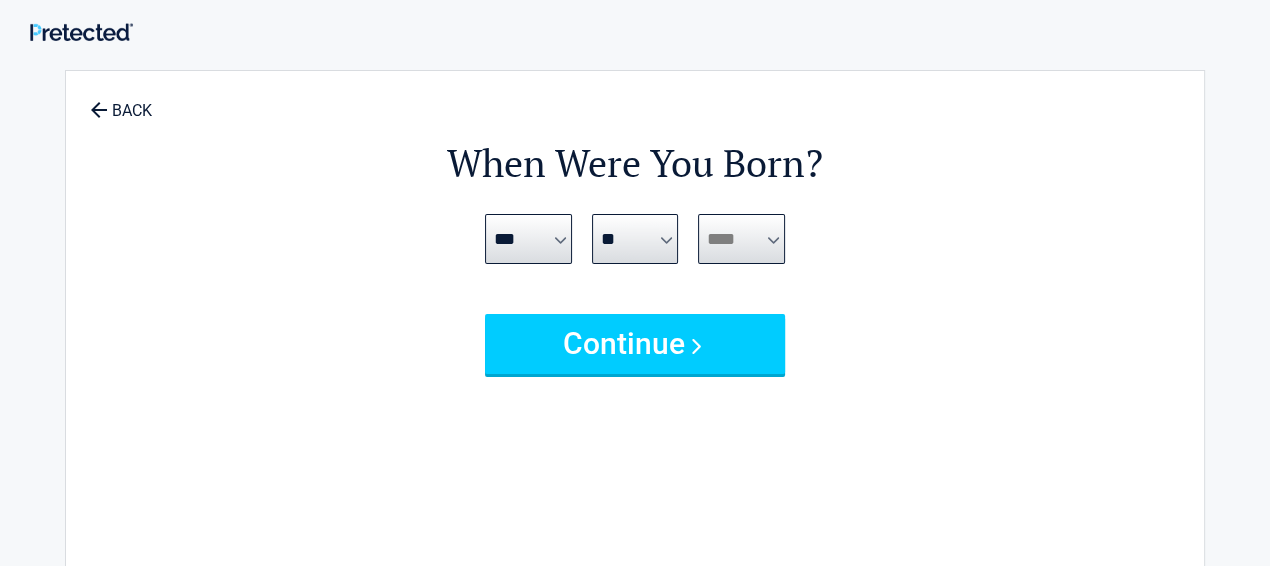 click on "****
****
****
****
****
****
****
****
****
****
****
****
****
****
****
****
****
****
****
****
****
****
****
****
****
****
****
****
****
****
****
****
****
****
****
****
****
****
****
****
****
****
****
****
****
****
****
****
****
****
****
****
****
****
****
****
****
****
****
****
****
****
****
****" at bounding box center (741, 239) 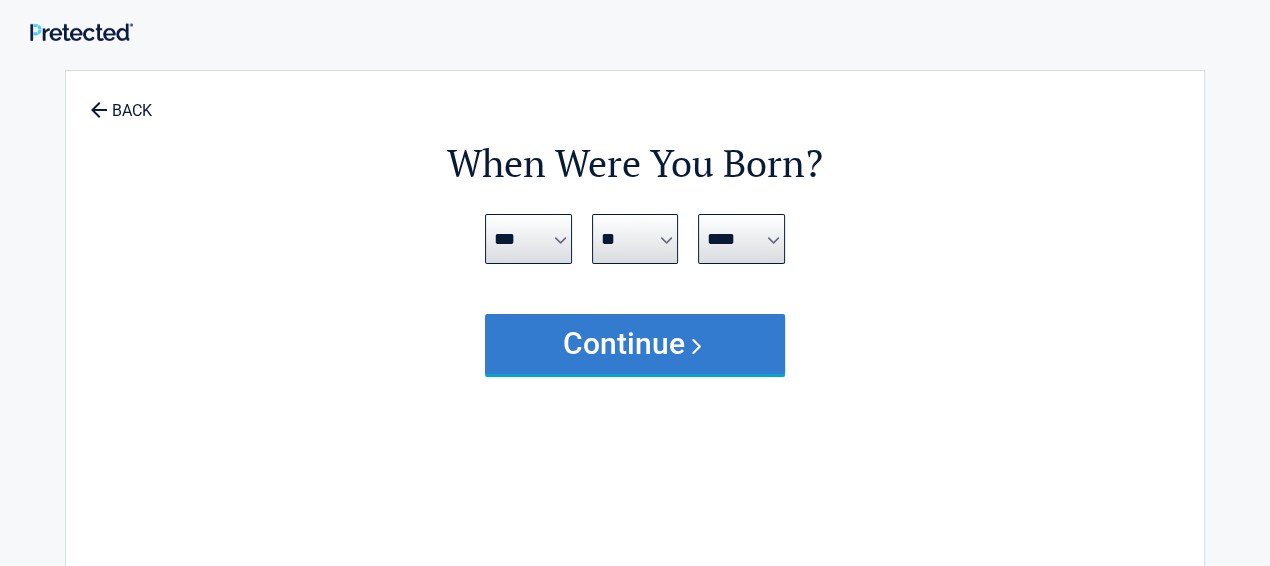 click on "Continue" at bounding box center (635, 344) 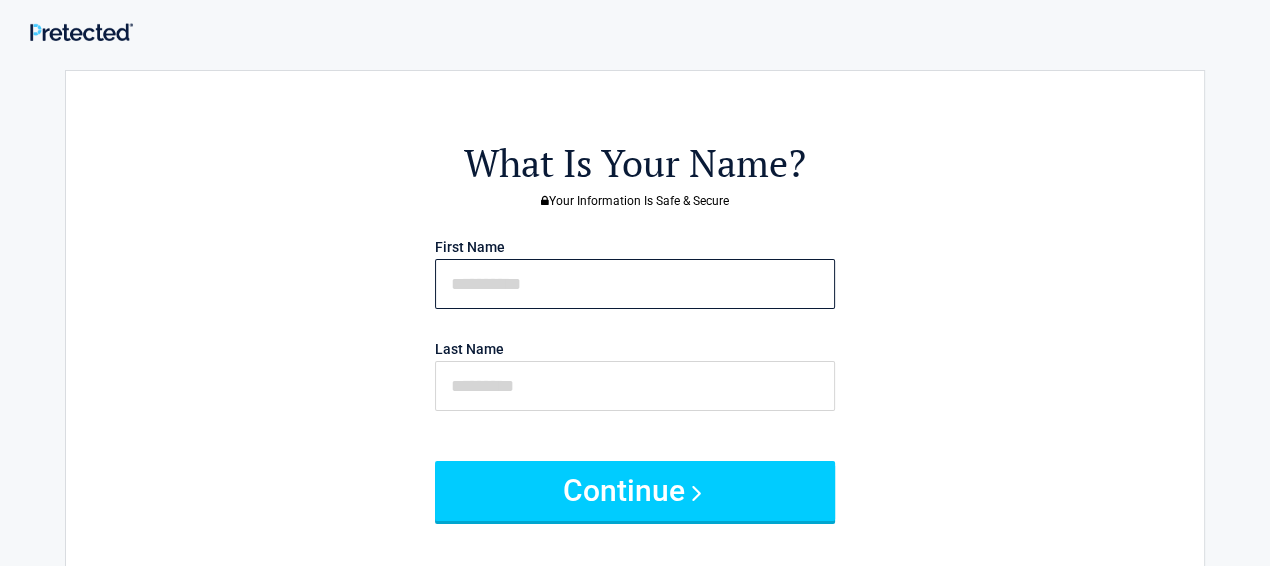 click at bounding box center (635, 284) 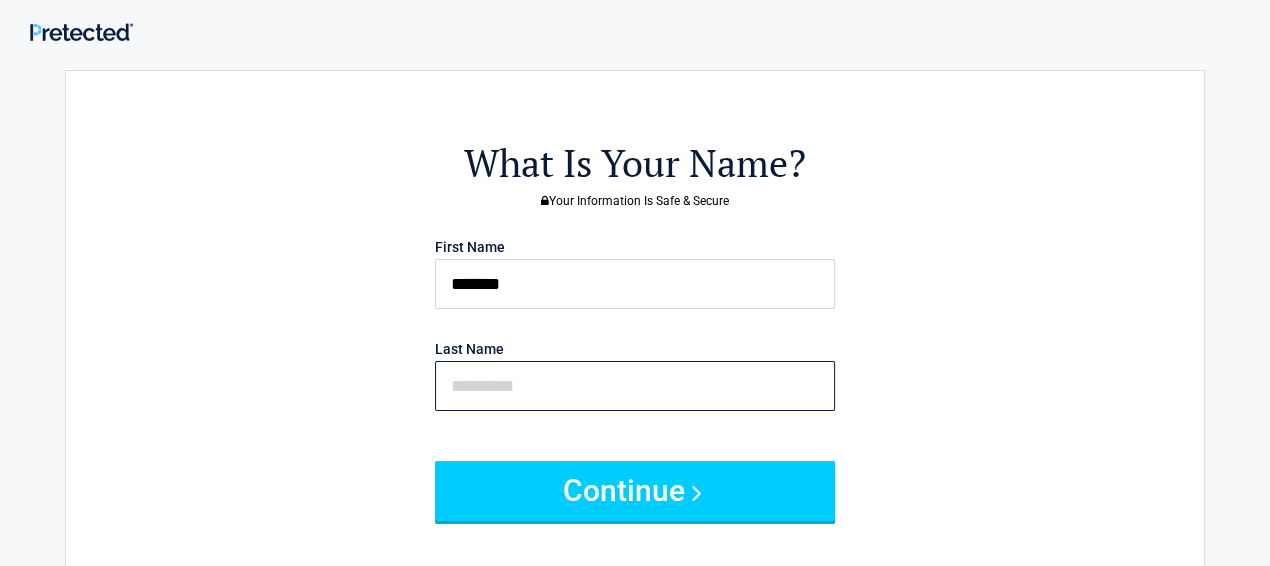 click at bounding box center [635, 386] 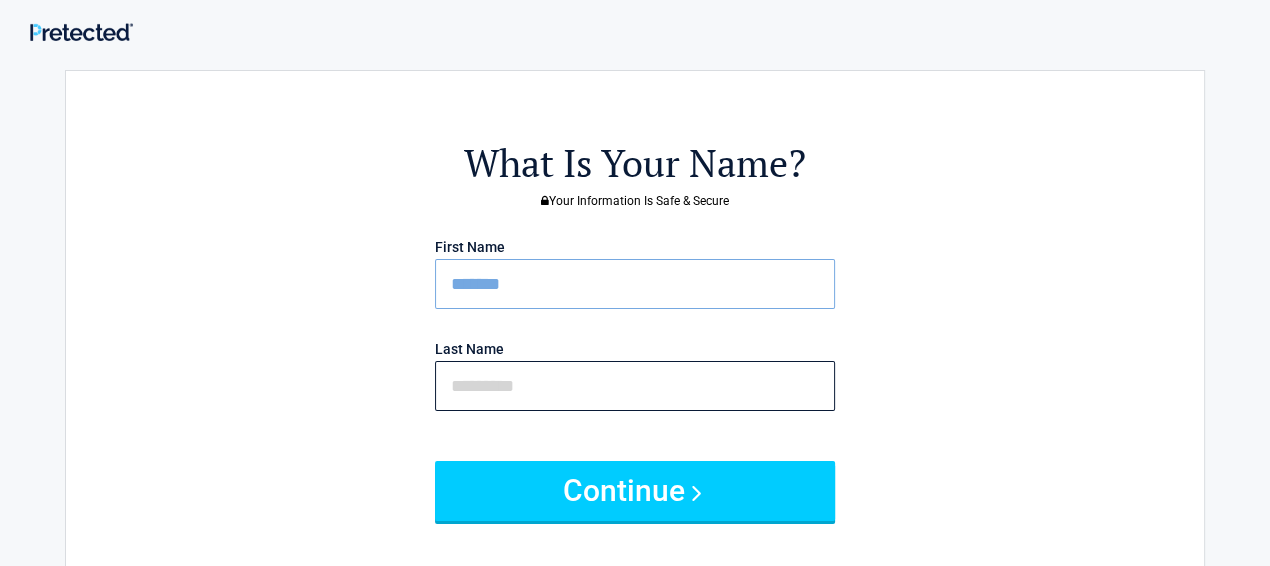 type on "******" 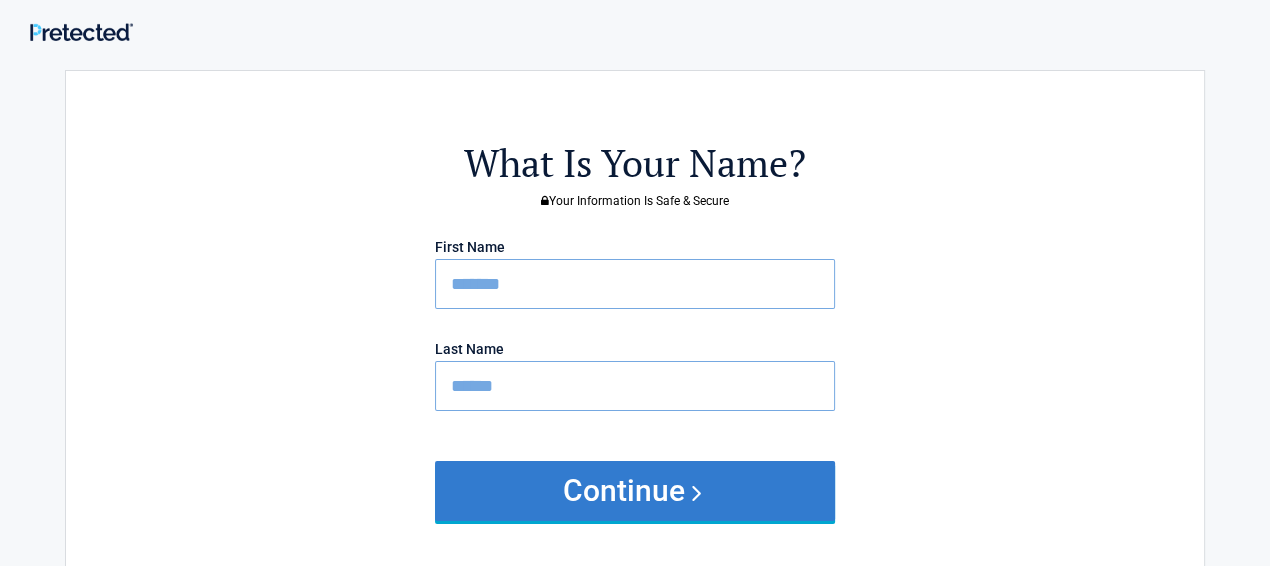click on "Continue" at bounding box center [635, 491] 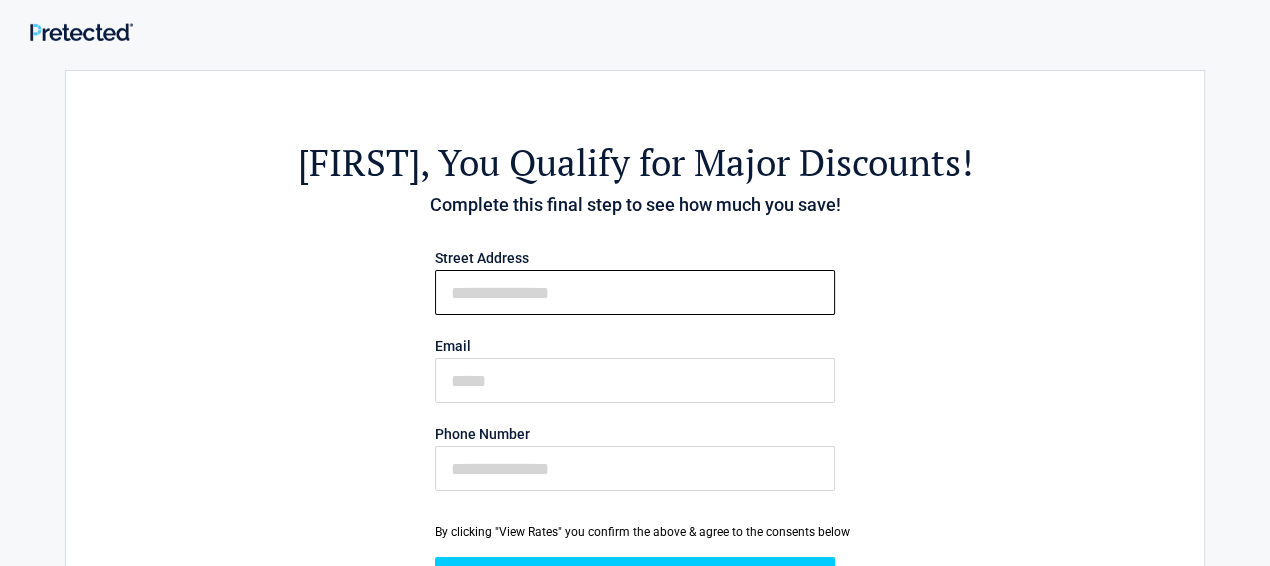click on "First Name" at bounding box center (635, 292) 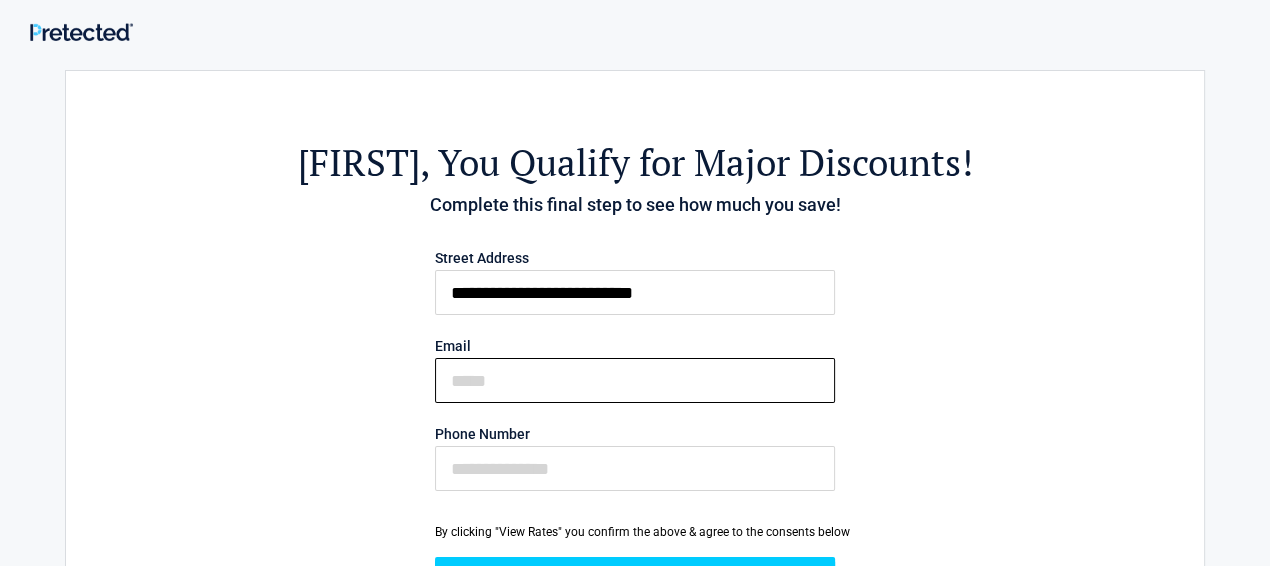 type on "**********" 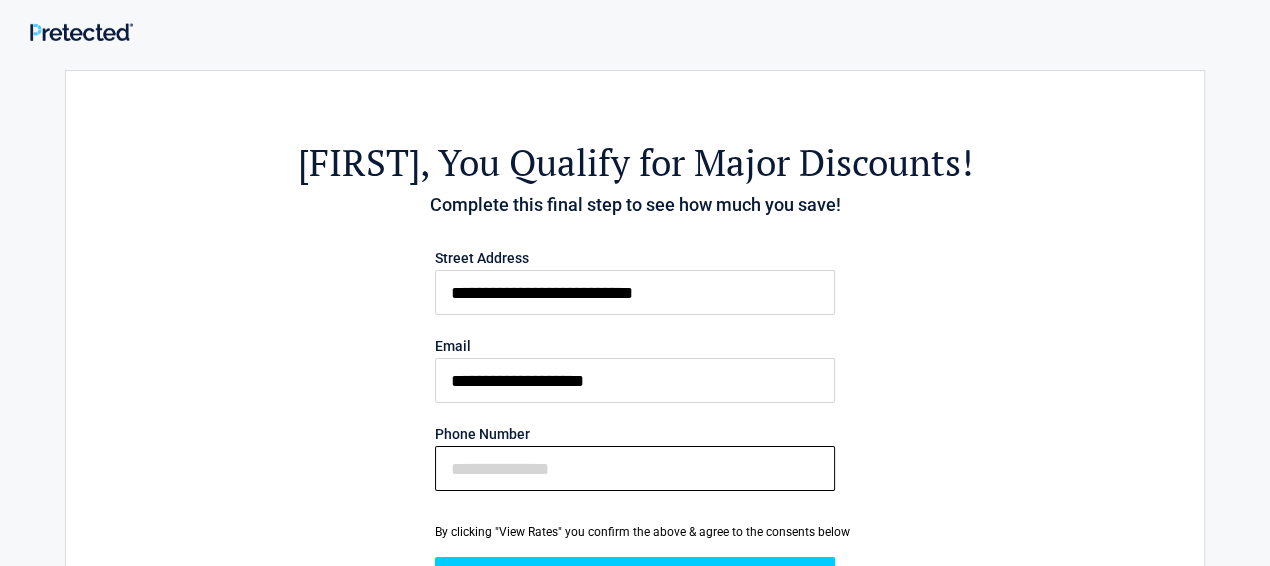 type on "**********" 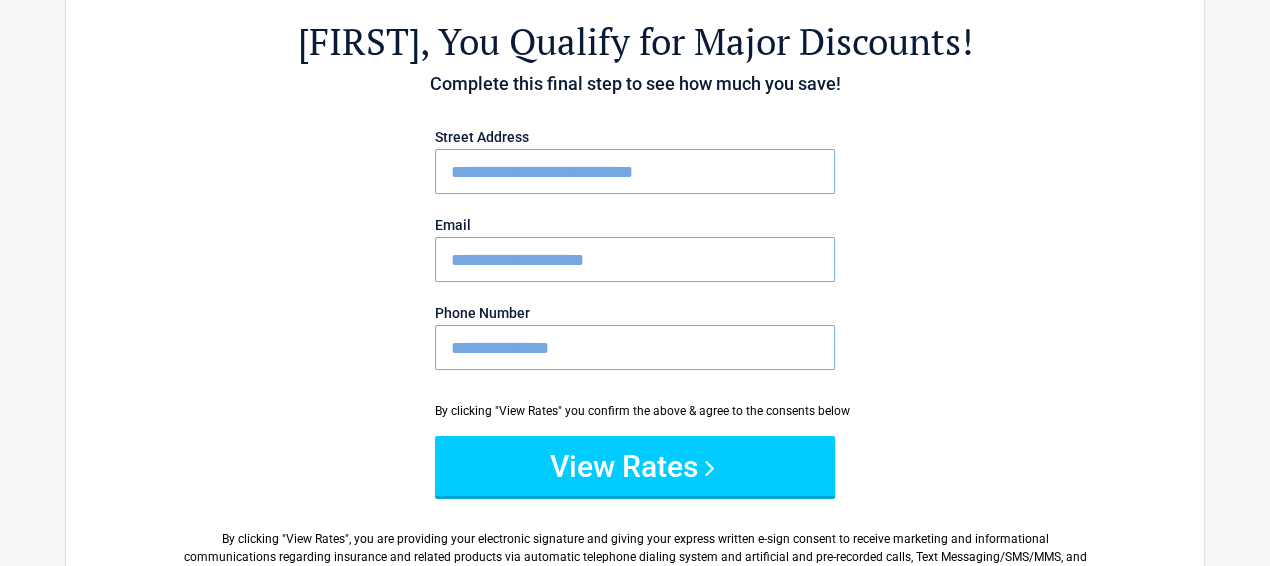 scroll, scrollTop: 200, scrollLeft: 0, axis: vertical 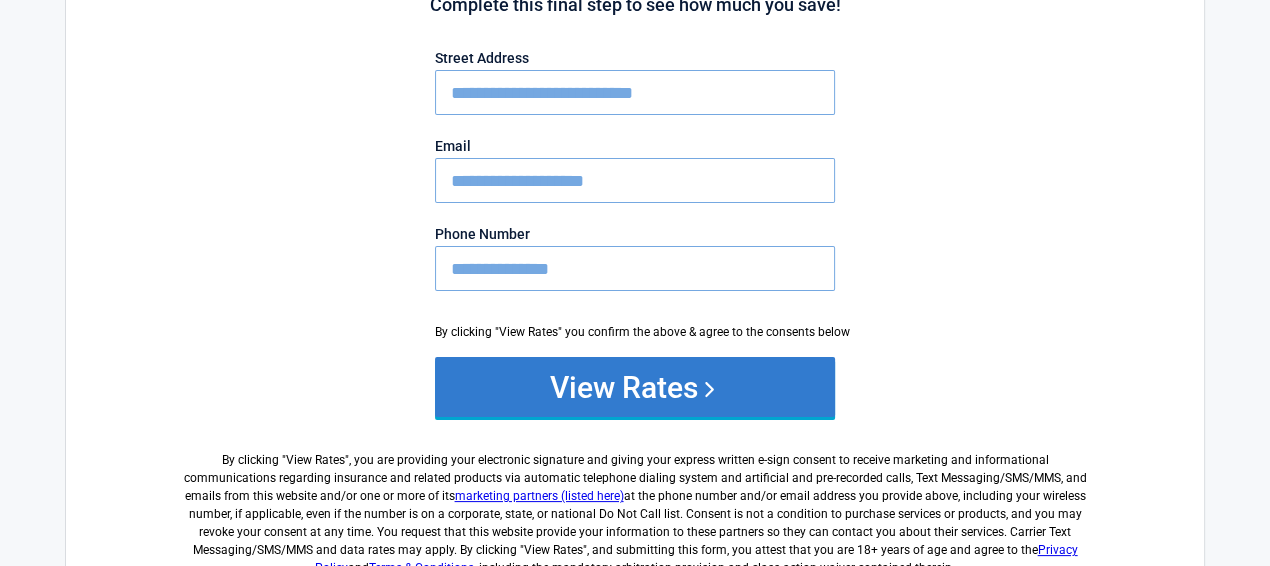click on "View Rates" at bounding box center (635, 387) 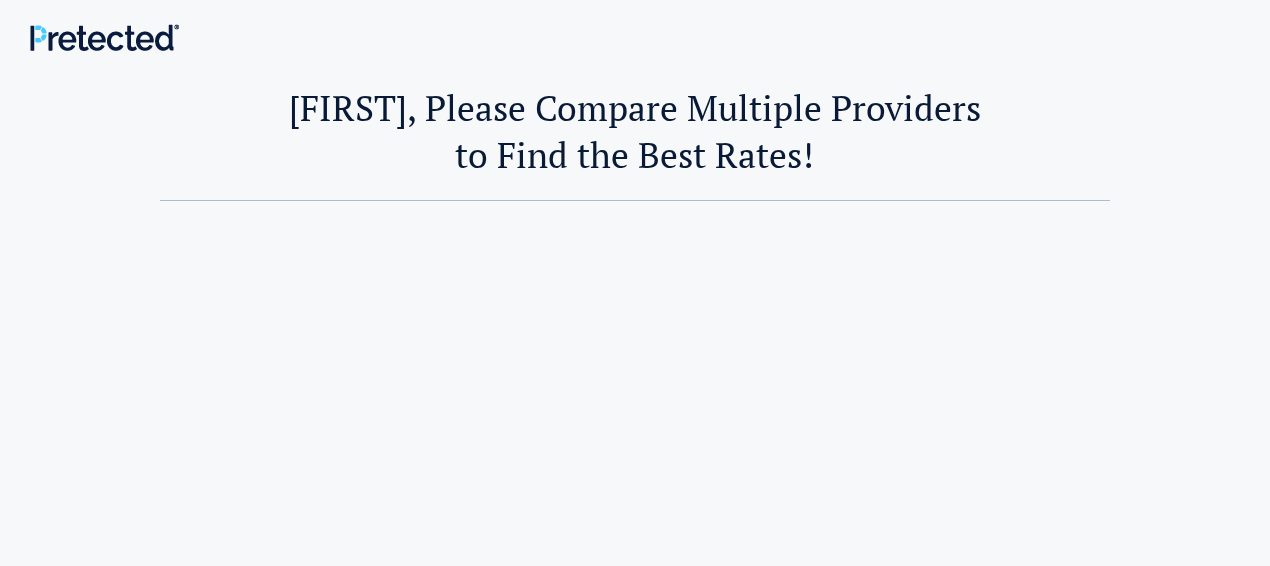 scroll, scrollTop: 0, scrollLeft: 0, axis: both 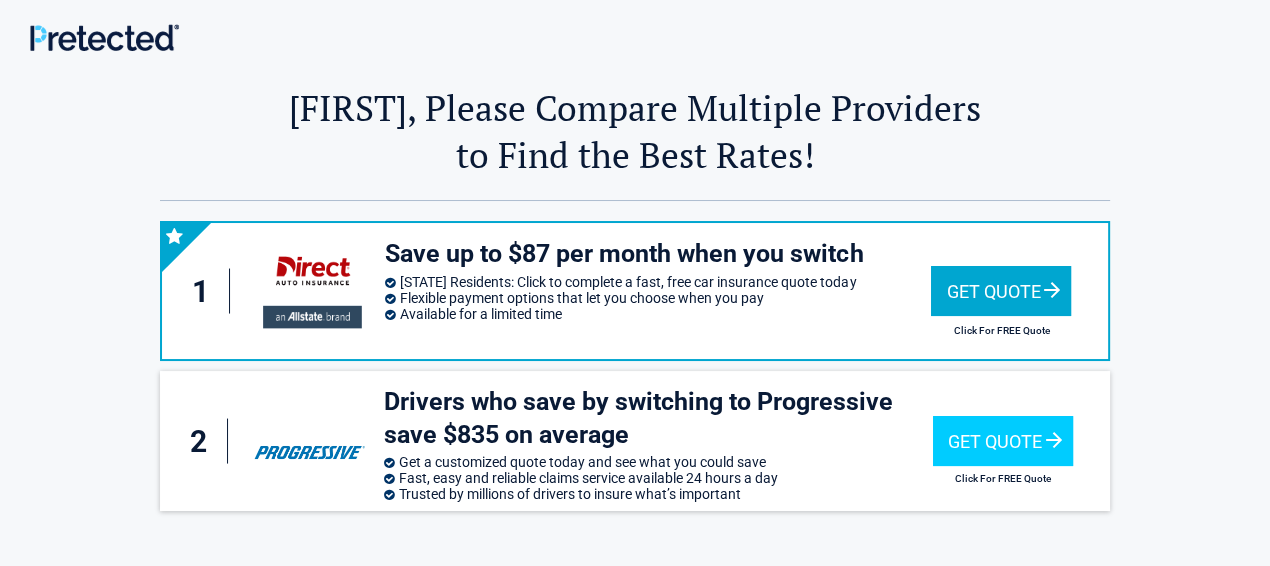click on "Get Quote" at bounding box center [1001, 291] 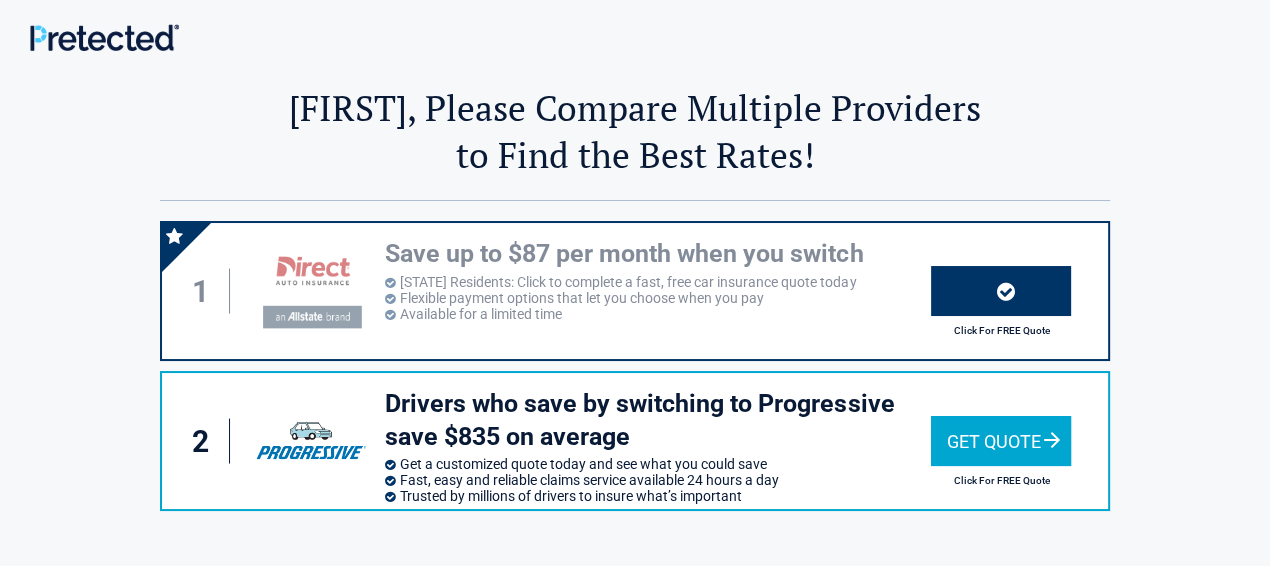 click on "Get Quote" at bounding box center (1001, 441) 